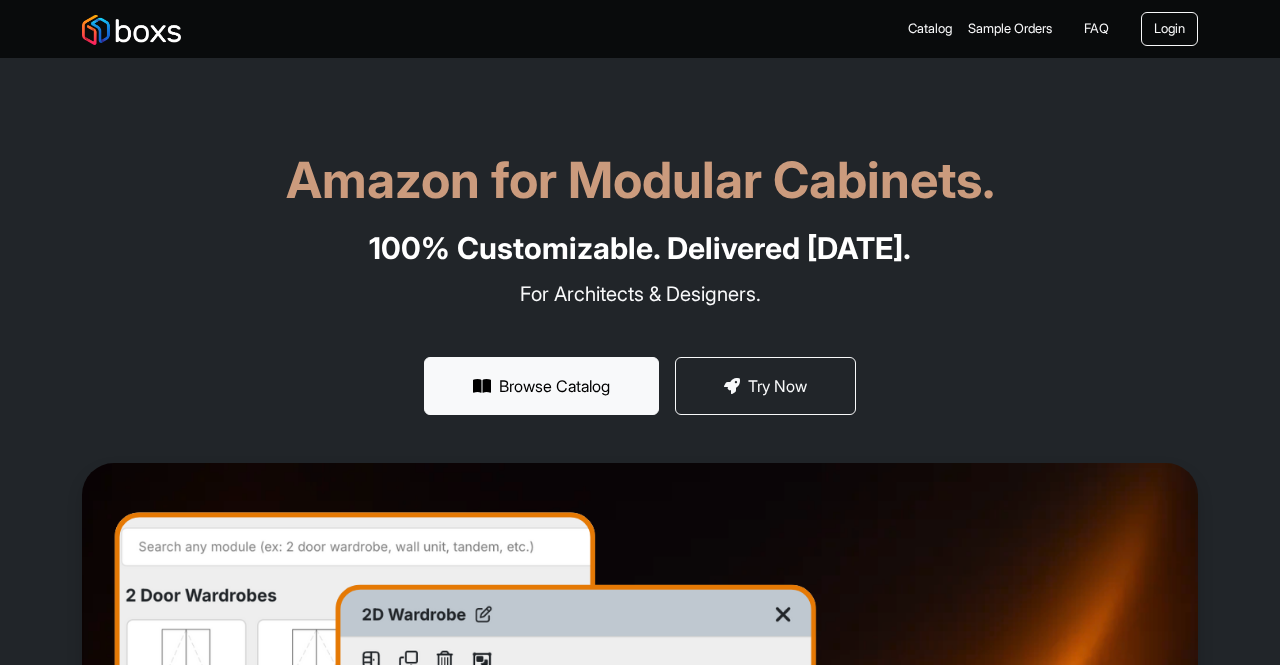 scroll, scrollTop: 0, scrollLeft: 0, axis: both 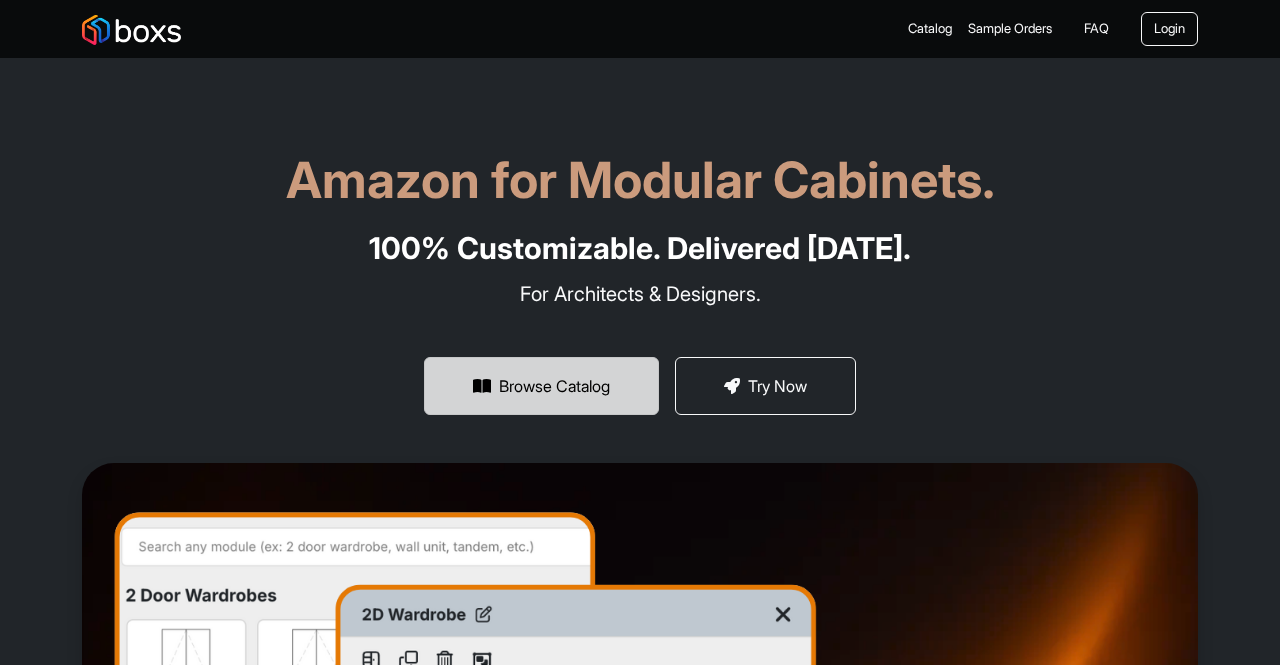 click on "Browse Catalog" at bounding box center (541, 386) 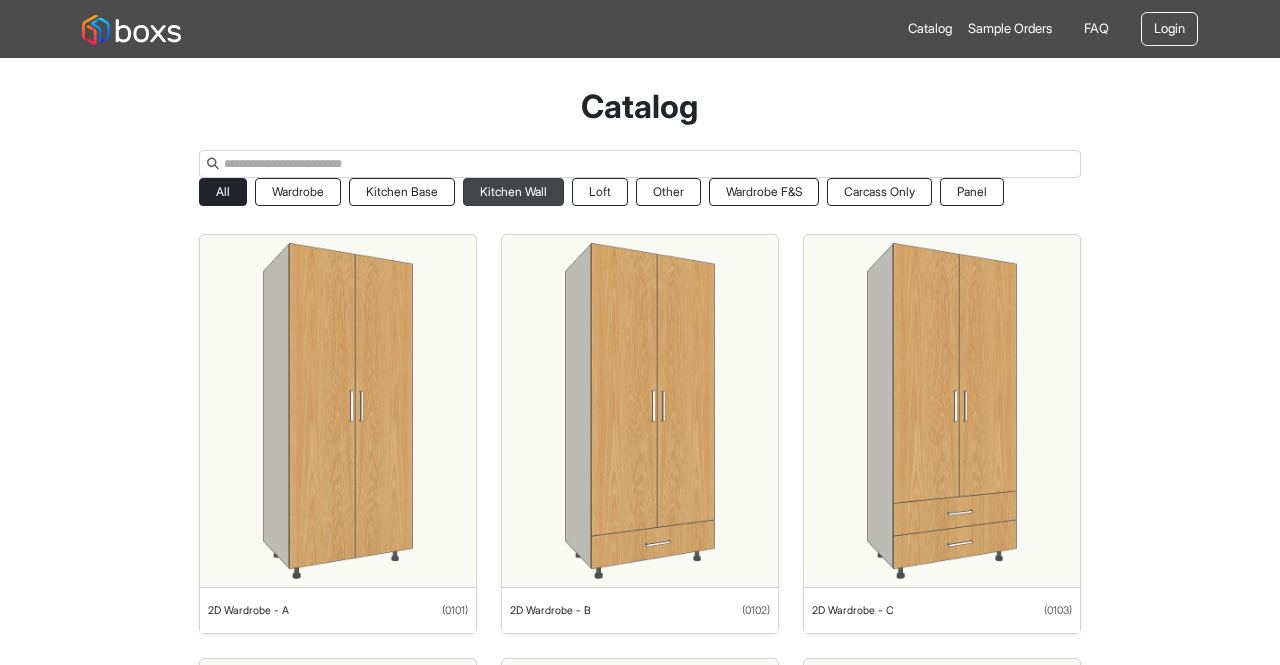 click on "Kitchen Wall" at bounding box center (513, 192) 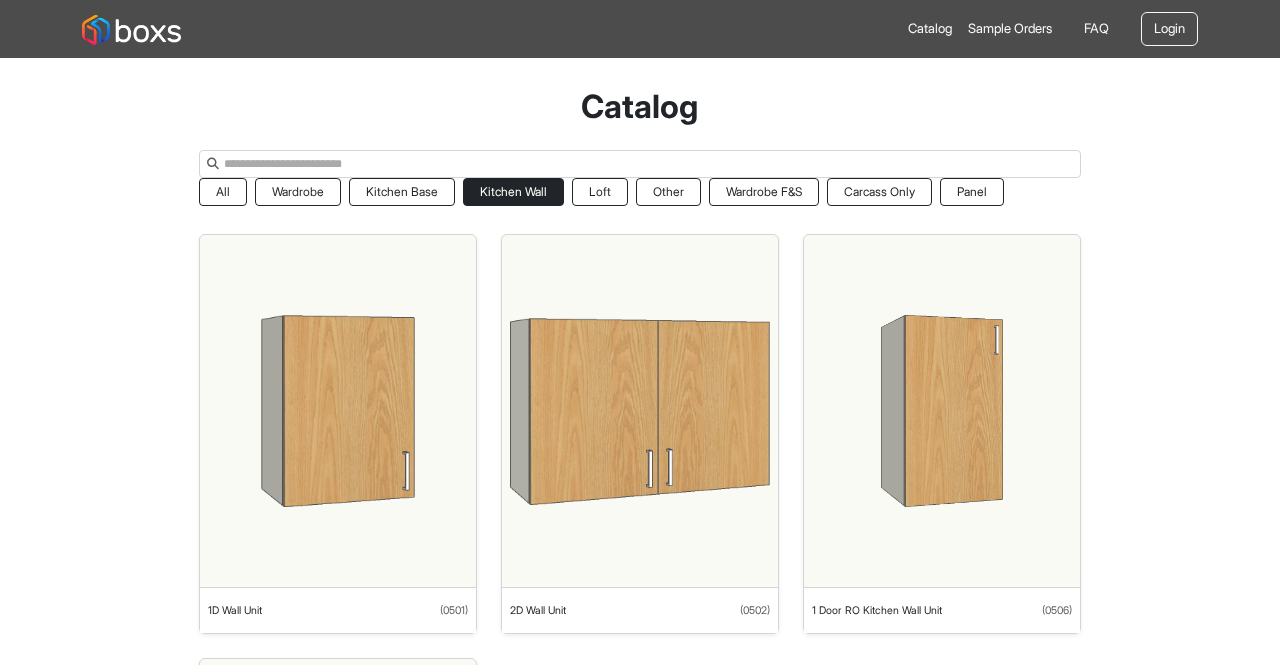 click at bounding box center (338, 411) 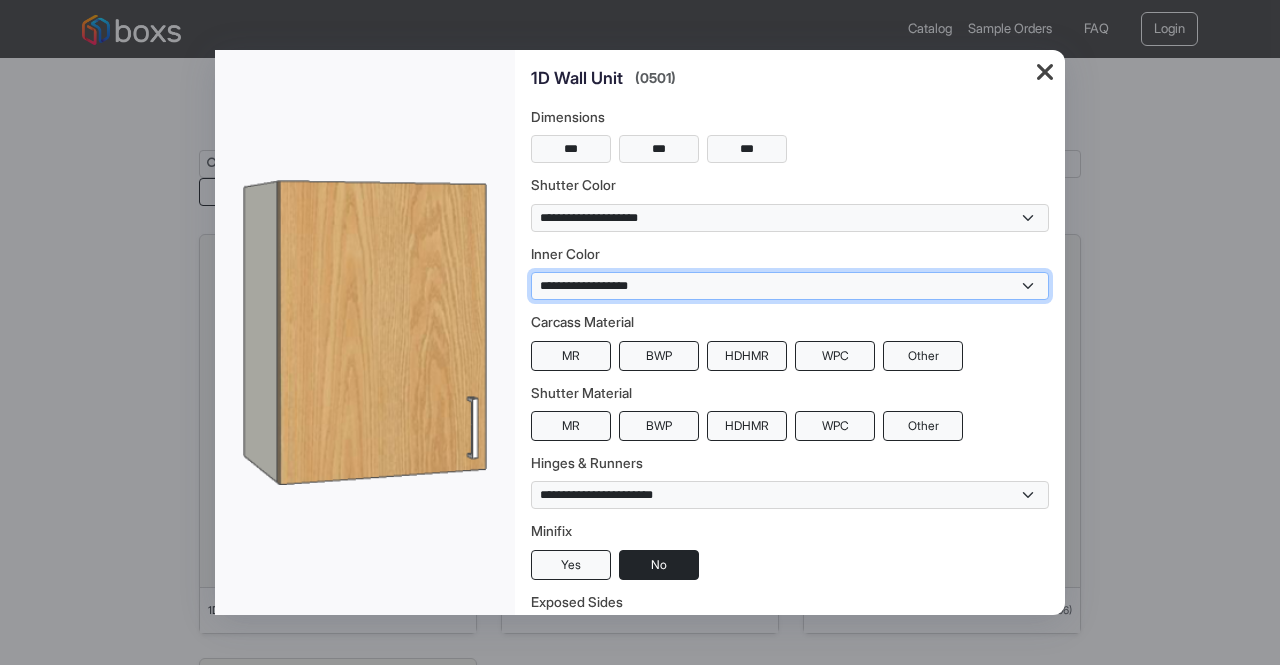 click on "**********" at bounding box center (790, 286) 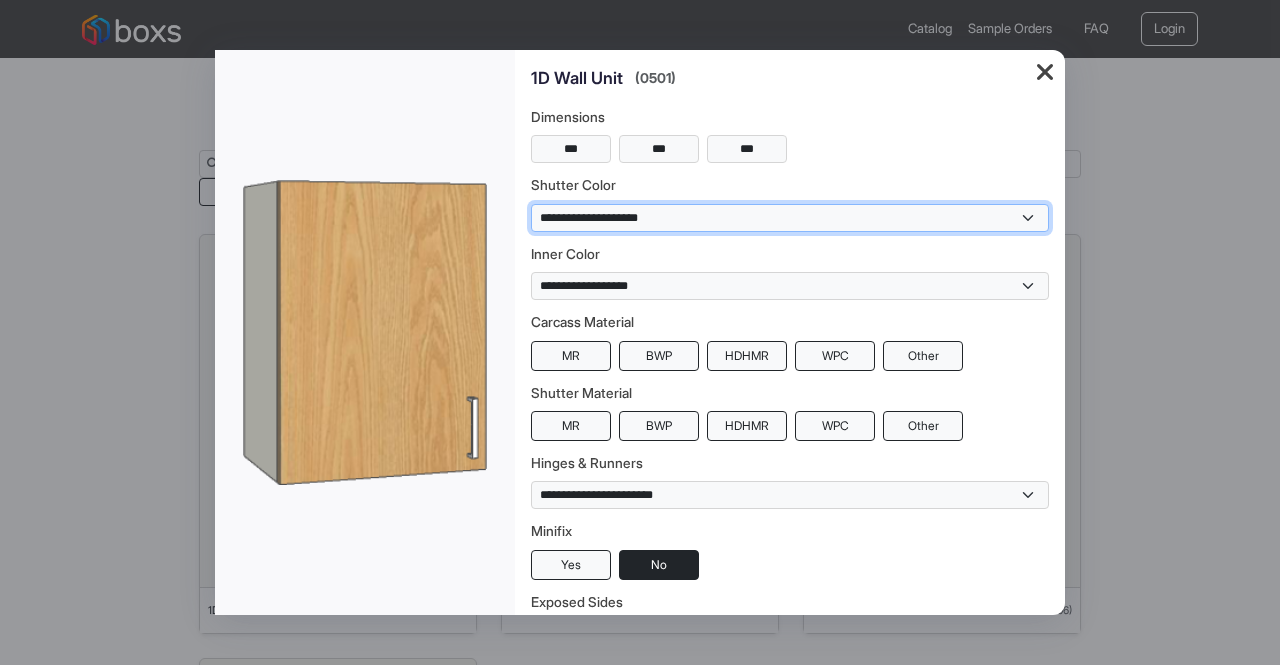 click on "**********" at bounding box center (790, 218) 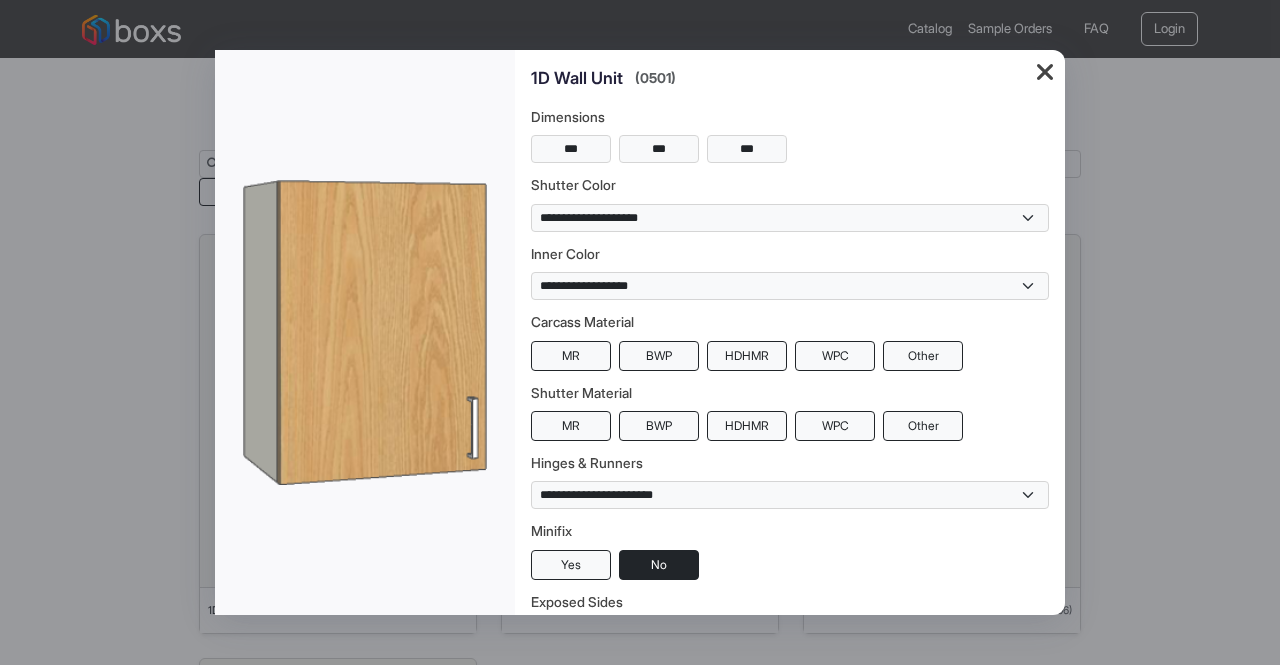 click at bounding box center [365, 332] 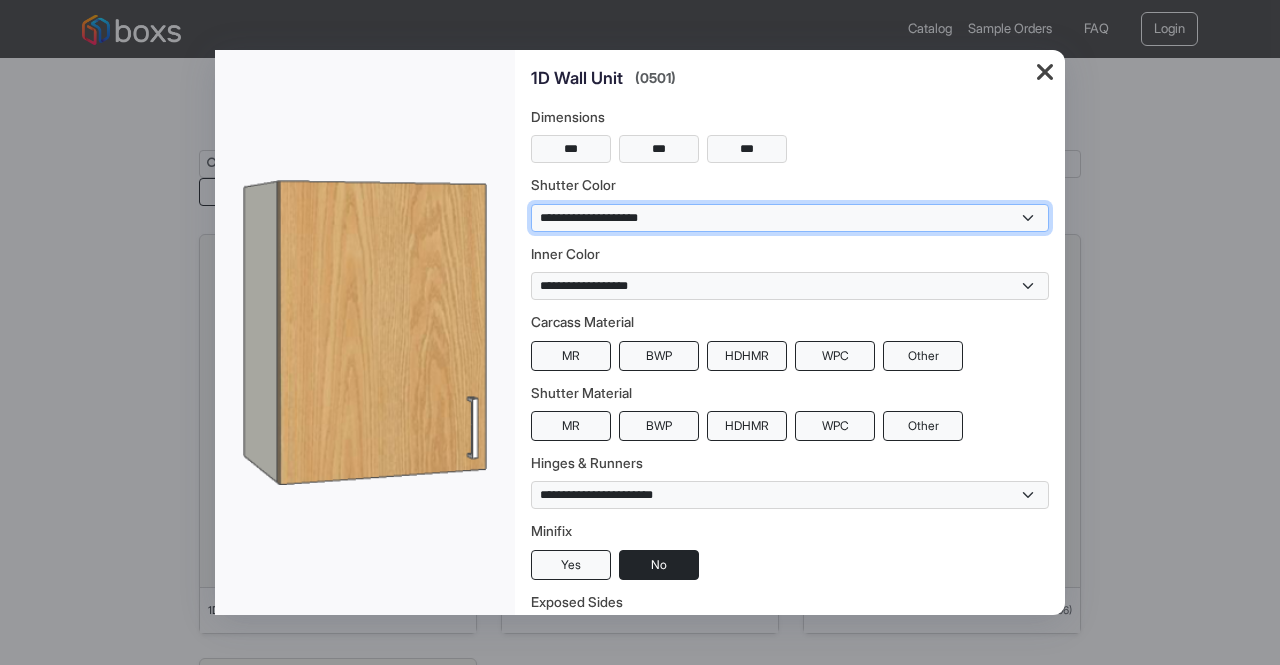 click on "**********" at bounding box center (790, 218) 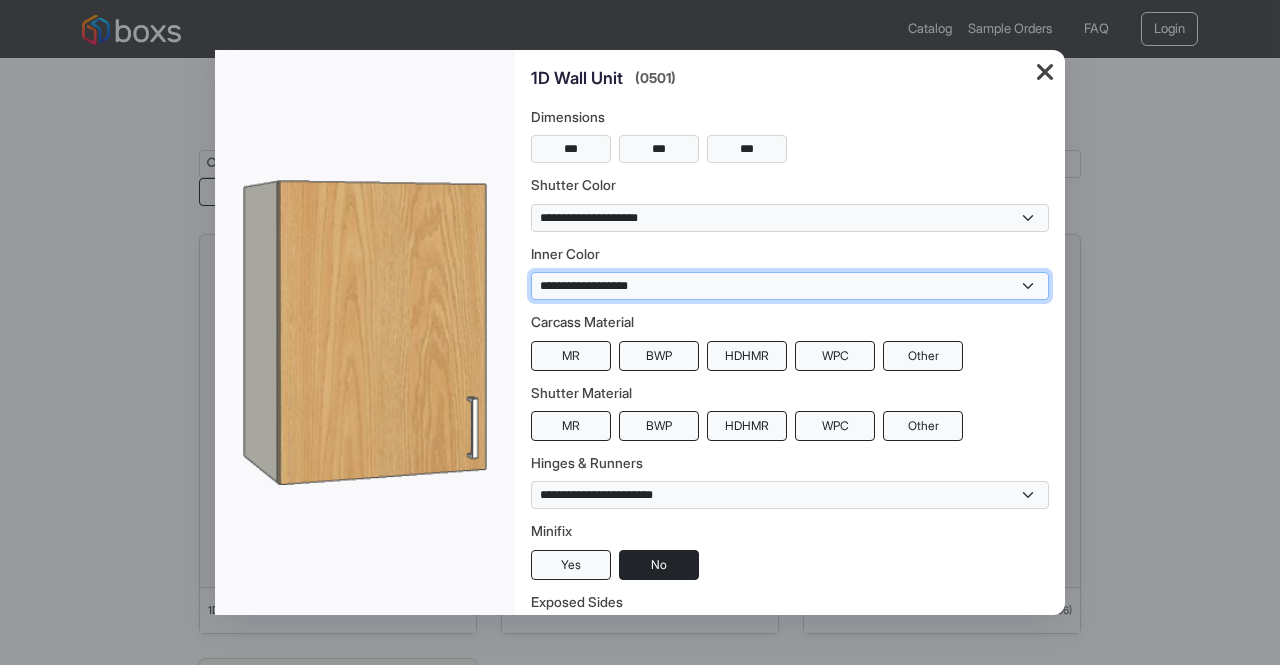 click on "**********" at bounding box center (790, 286) 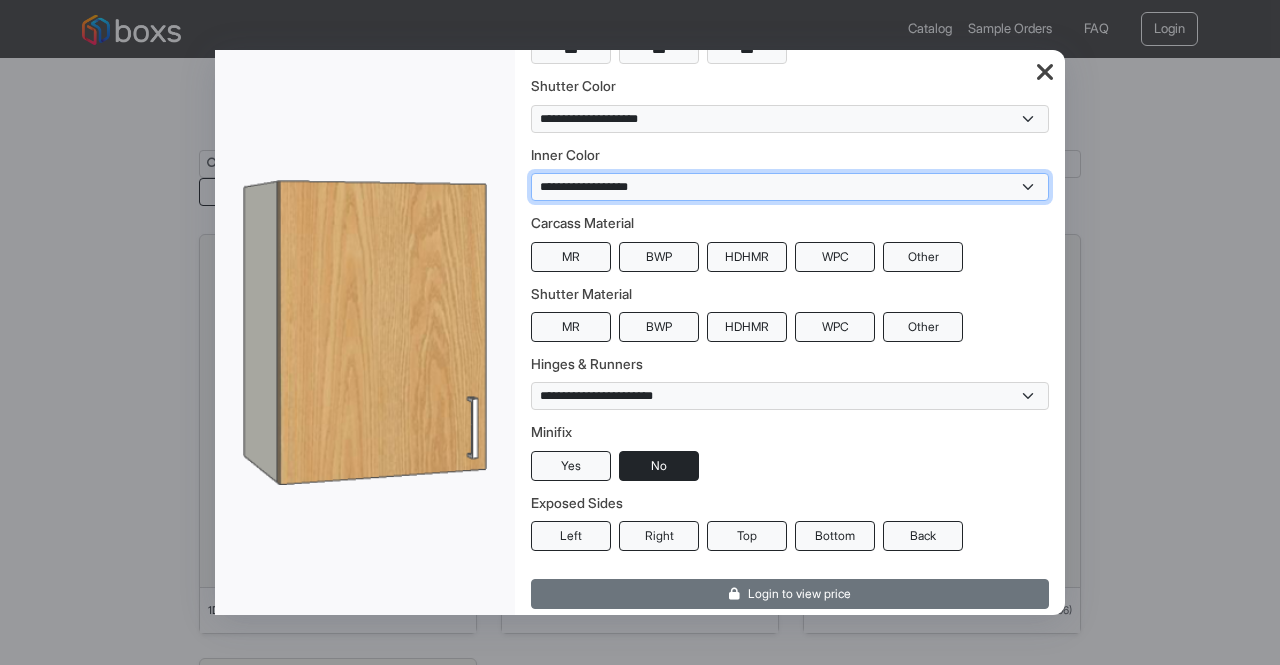 scroll, scrollTop: 104, scrollLeft: 0, axis: vertical 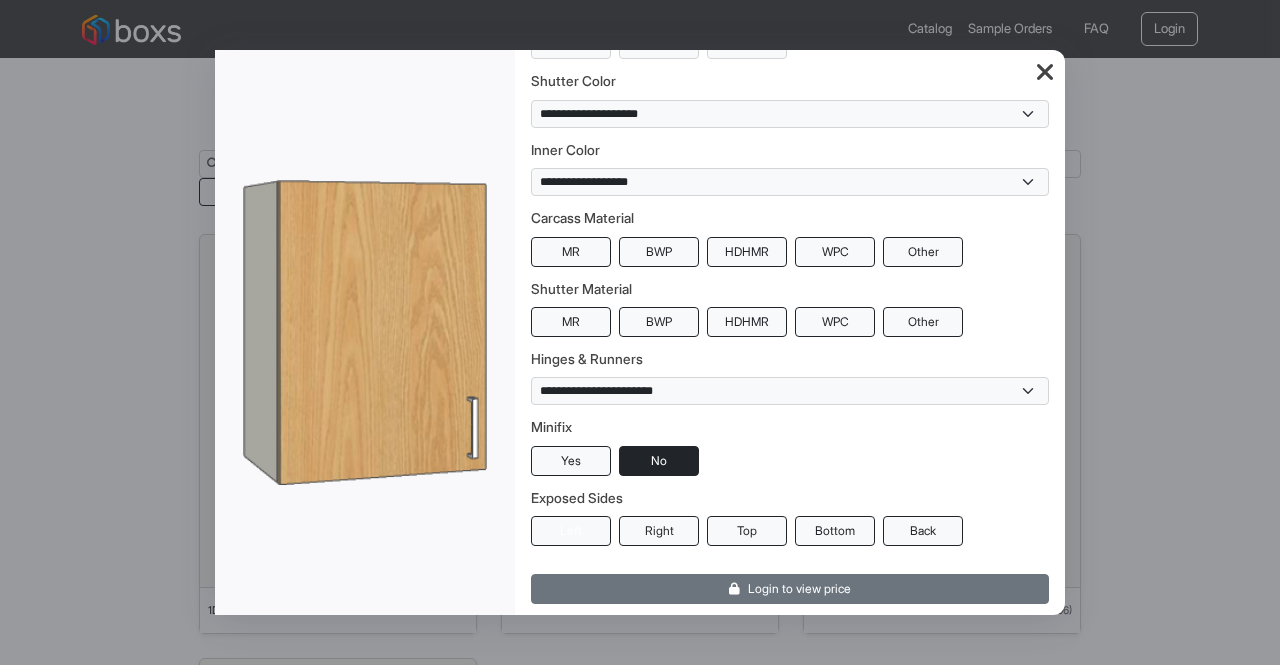 click on "Left" at bounding box center (571, 531) 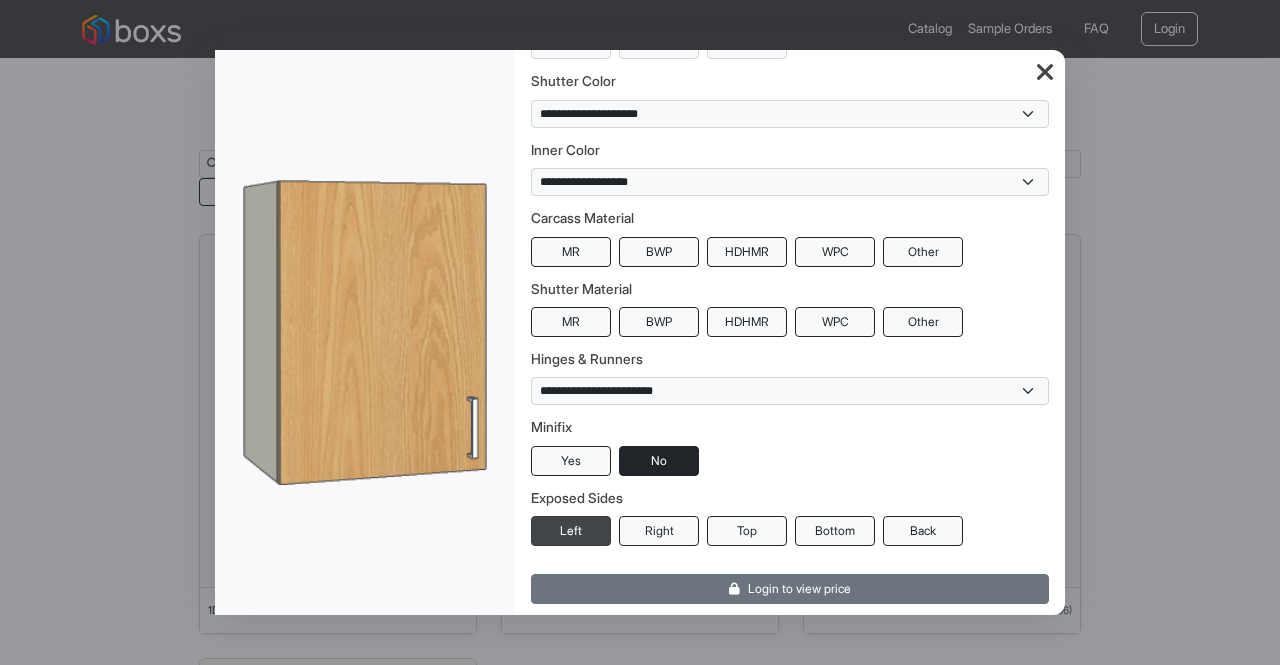 click on "Left" at bounding box center [571, 531] 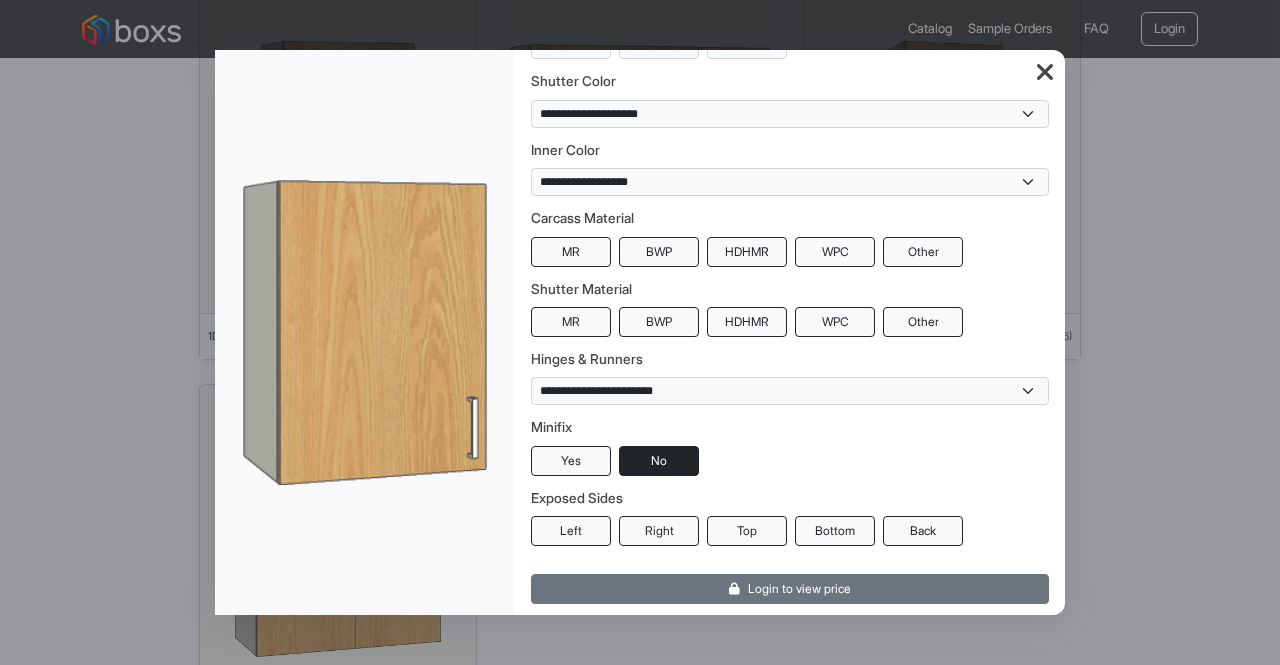 scroll, scrollTop: 392, scrollLeft: 0, axis: vertical 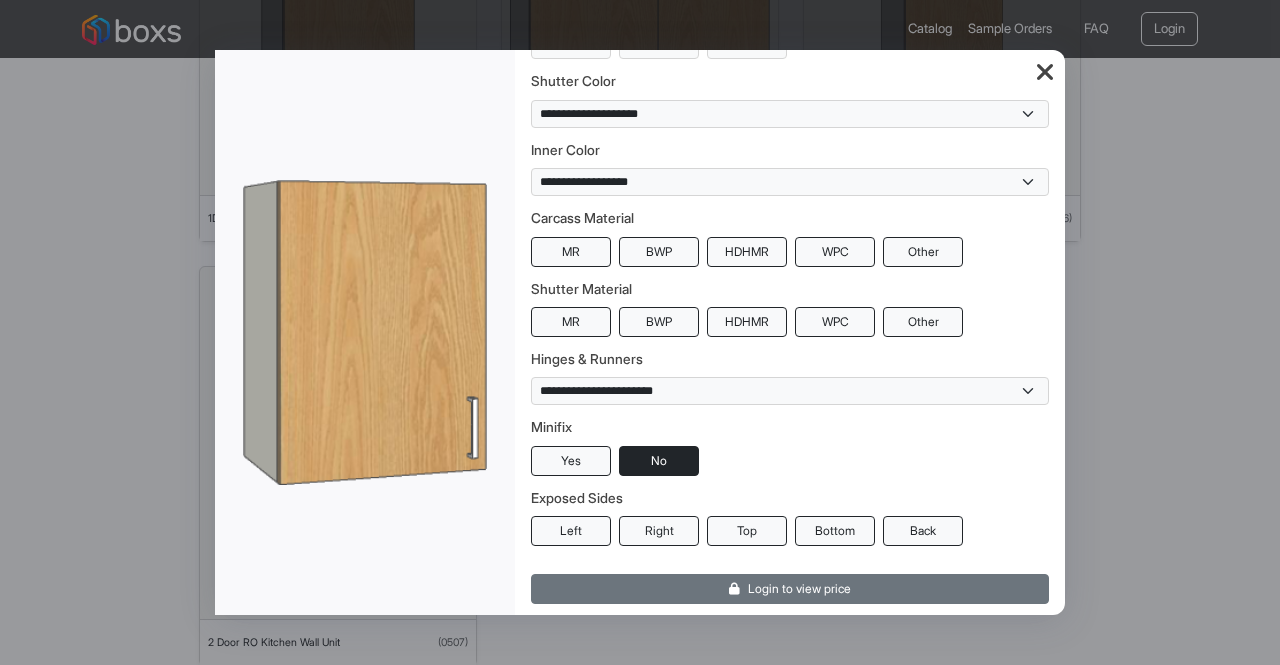 click at bounding box center [1045, 73] 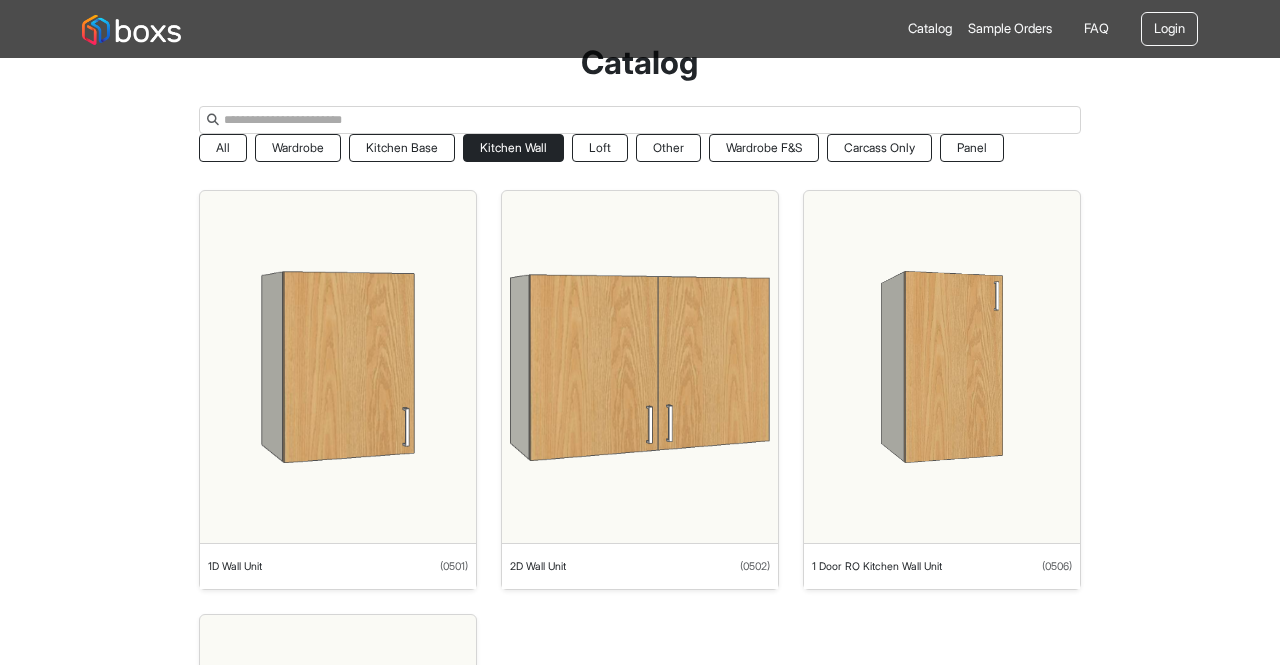 scroll, scrollTop: 0, scrollLeft: 0, axis: both 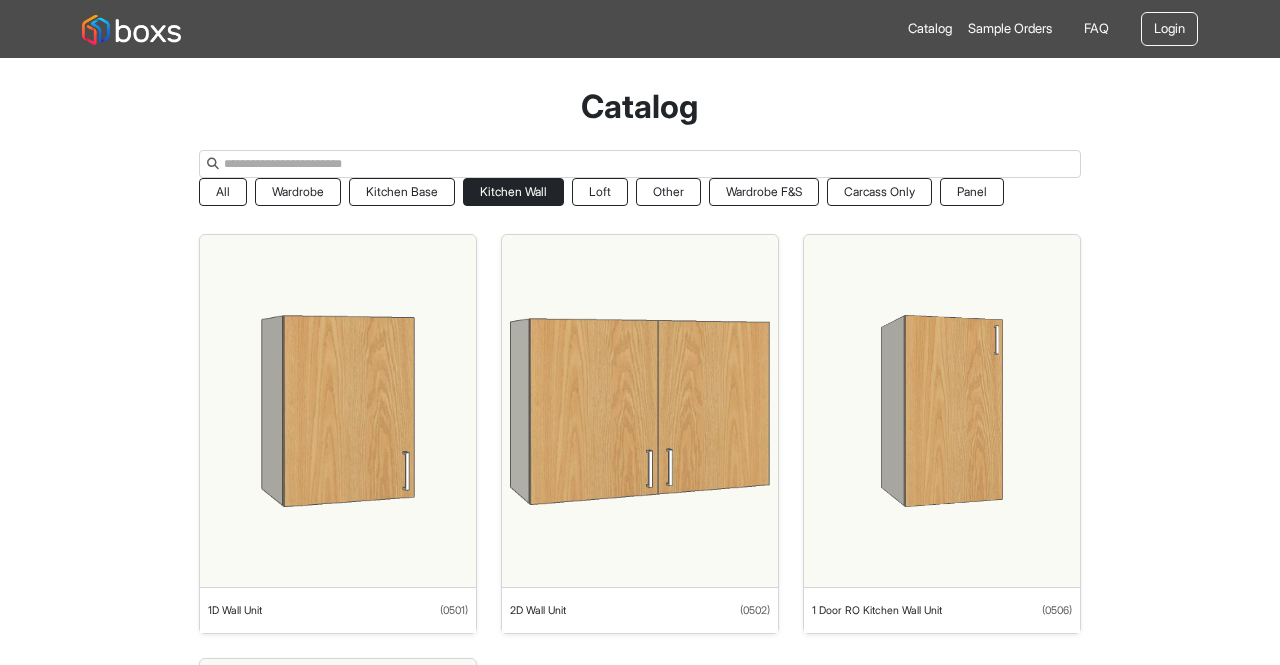 click at bounding box center [131, 30] 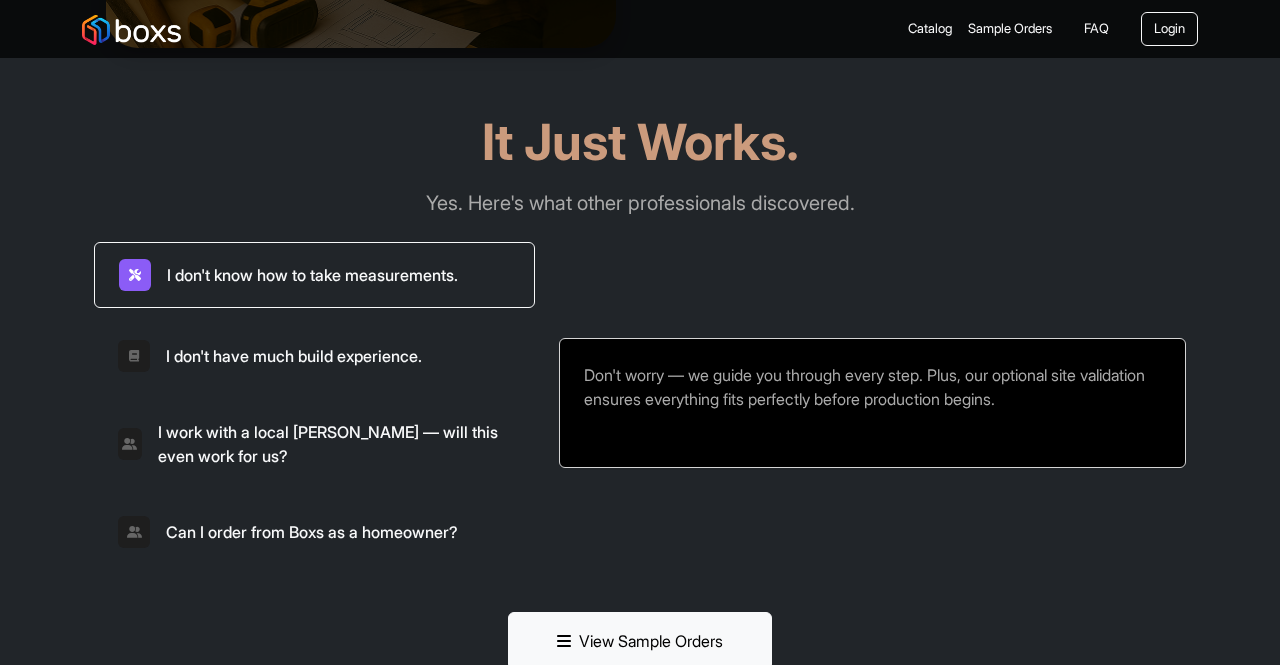 scroll, scrollTop: 4600, scrollLeft: 0, axis: vertical 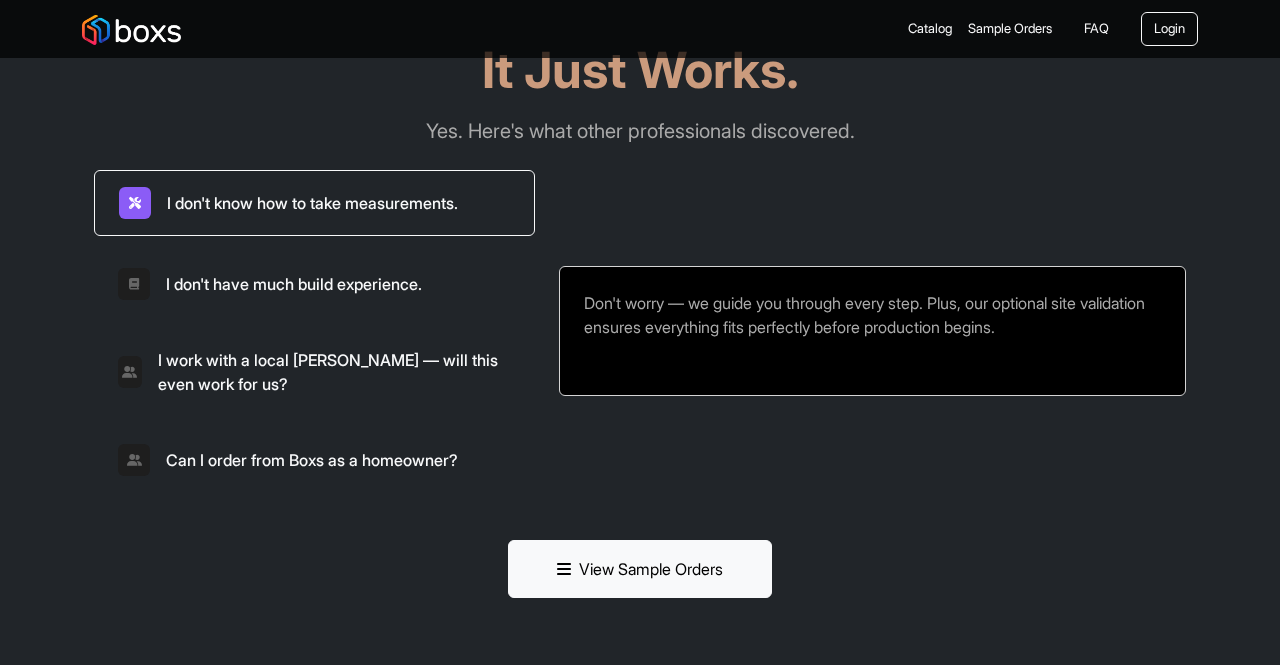 click on "I work with a local [PERSON_NAME] — will this even work for us?" at bounding box center [334, 372] 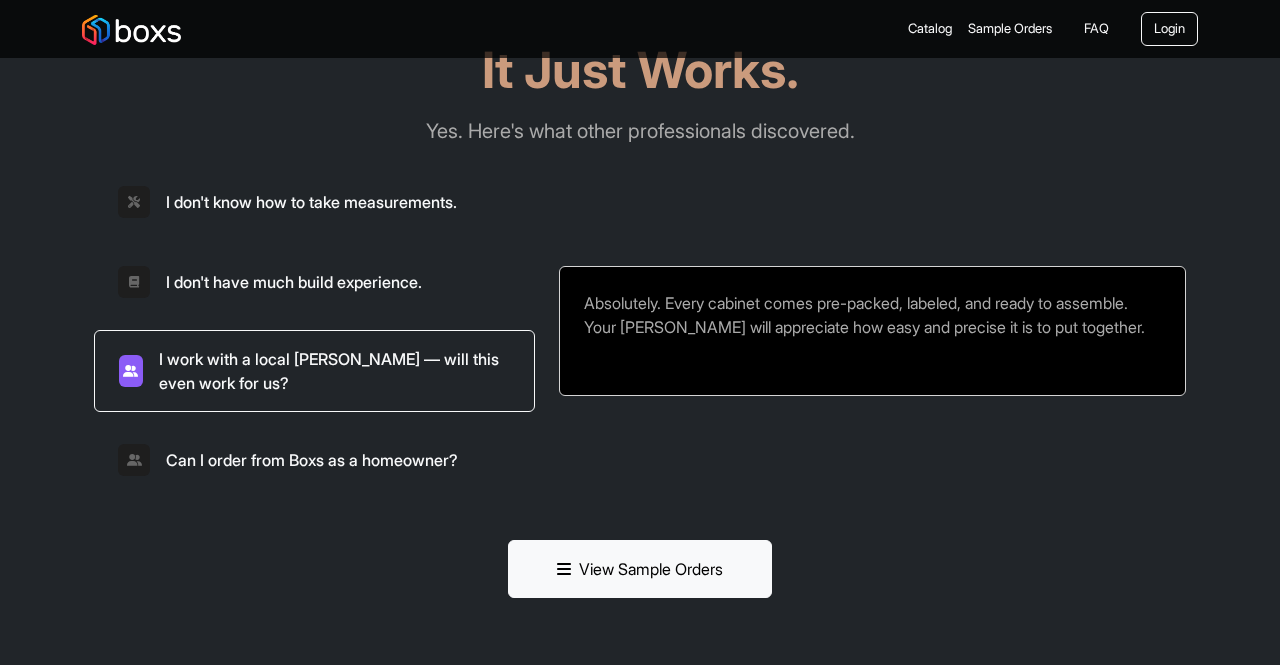 click on "Can I order from Boxs as a homeowner?" at bounding box center (312, 460) 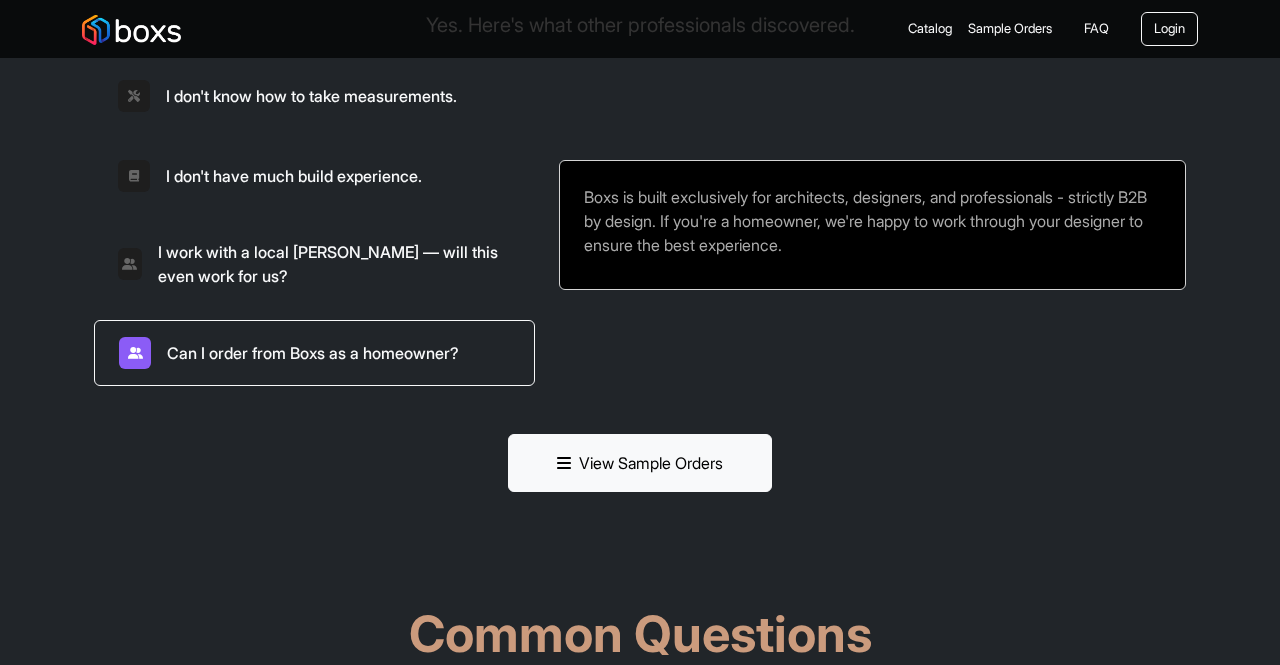 scroll, scrollTop: 5000, scrollLeft: 0, axis: vertical 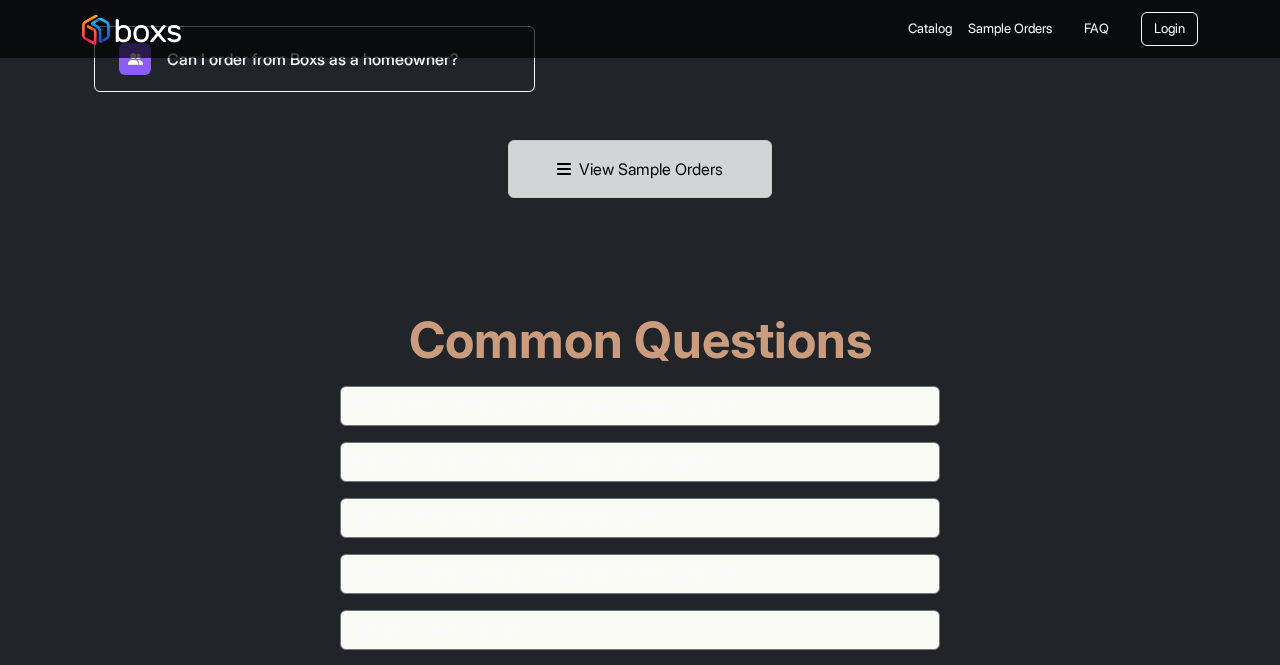 click at bounding box center [564, 169] 